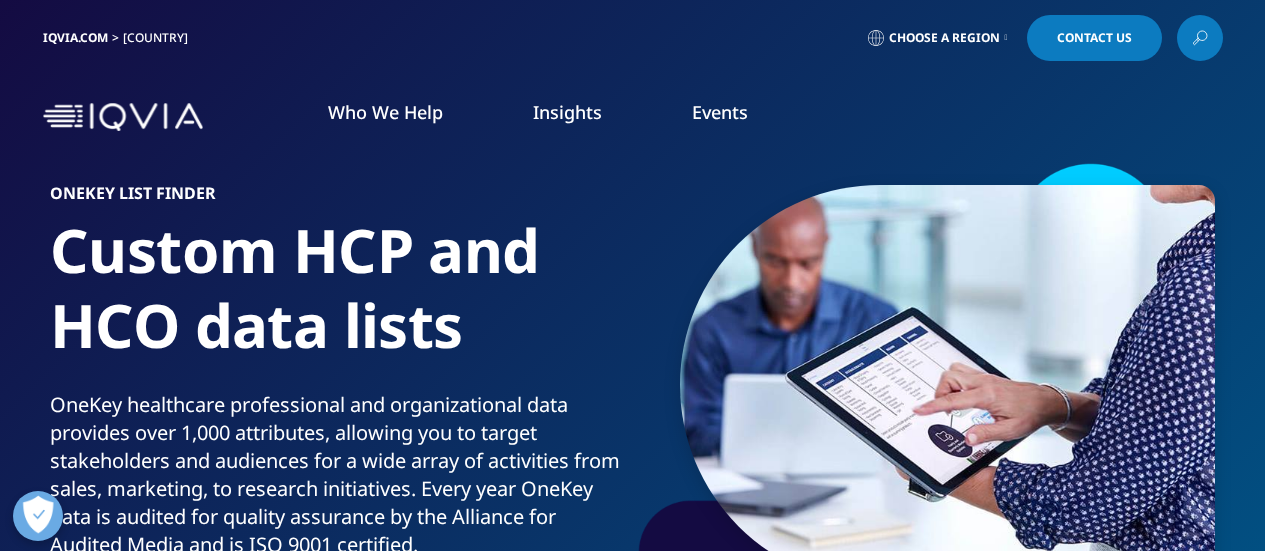 scroll, scrollTop: 0, scrollLeft: 0, axis: both 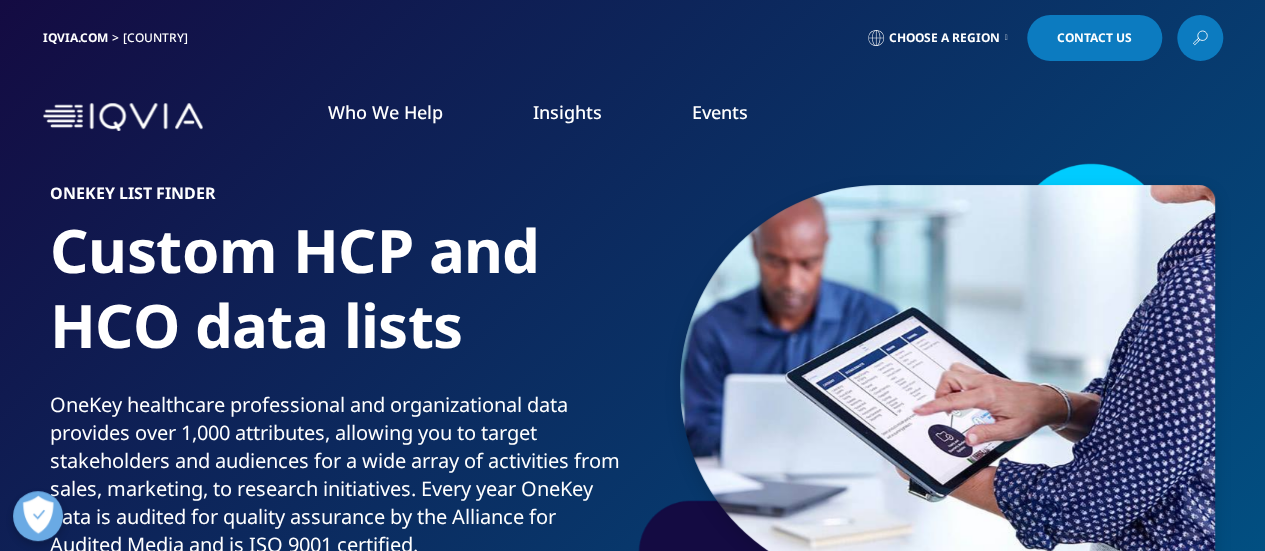 click at bounding box center (123, 117) 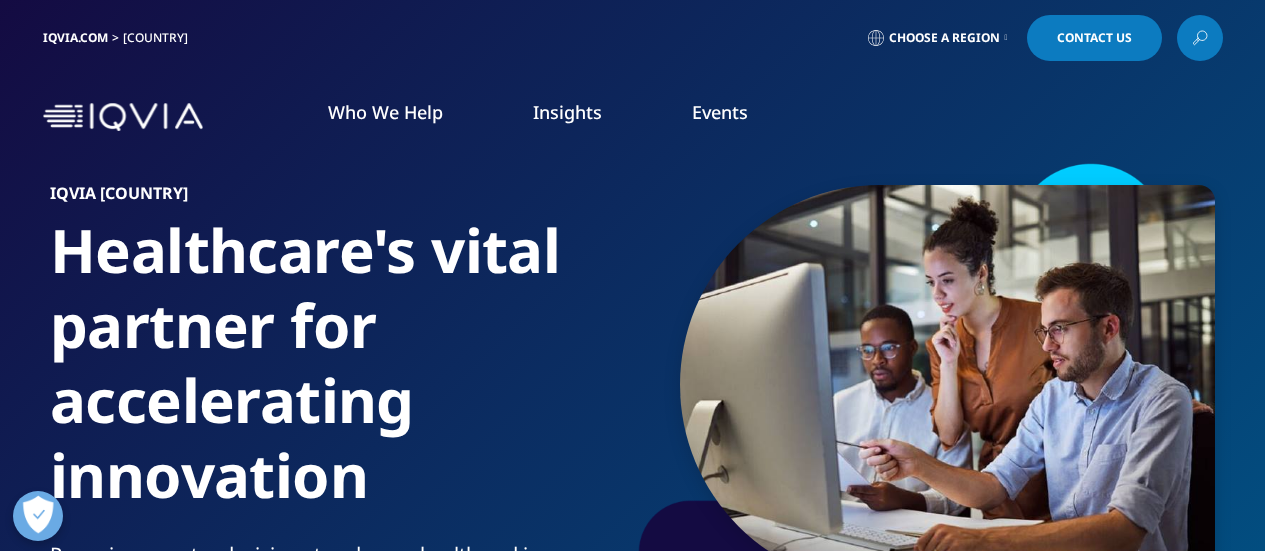 scroll, scrollTop: 0, scrollLeft: 0, axis: both 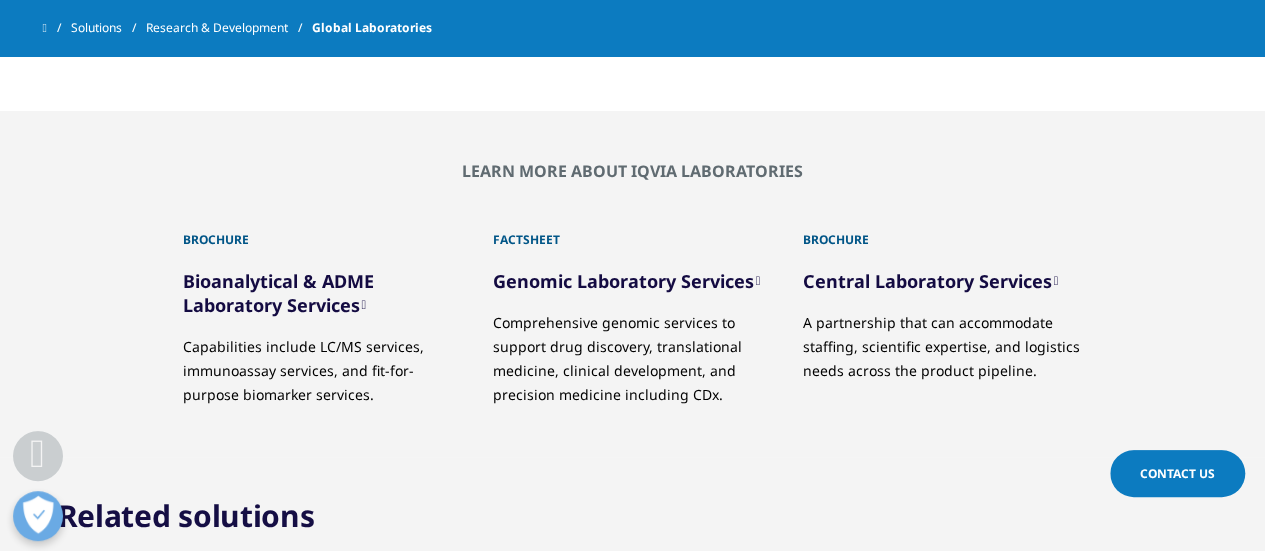 click on "Central Laboratory Services" at bounding box center [931, 281] 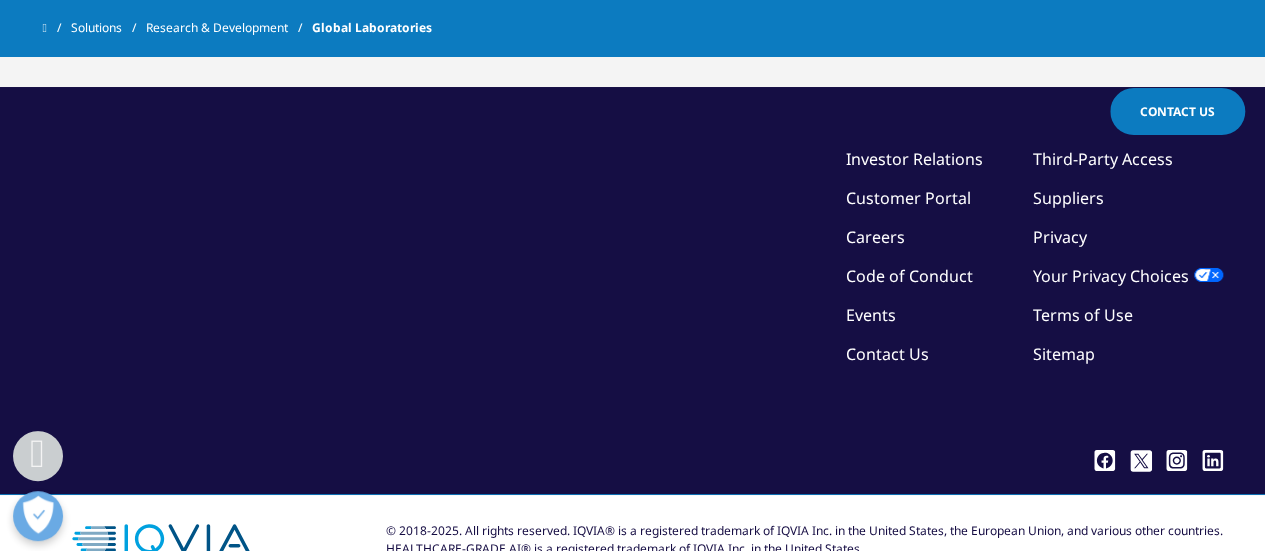 scroll, scrollTop: 3360, scrollLeft: 0, axis: vertical 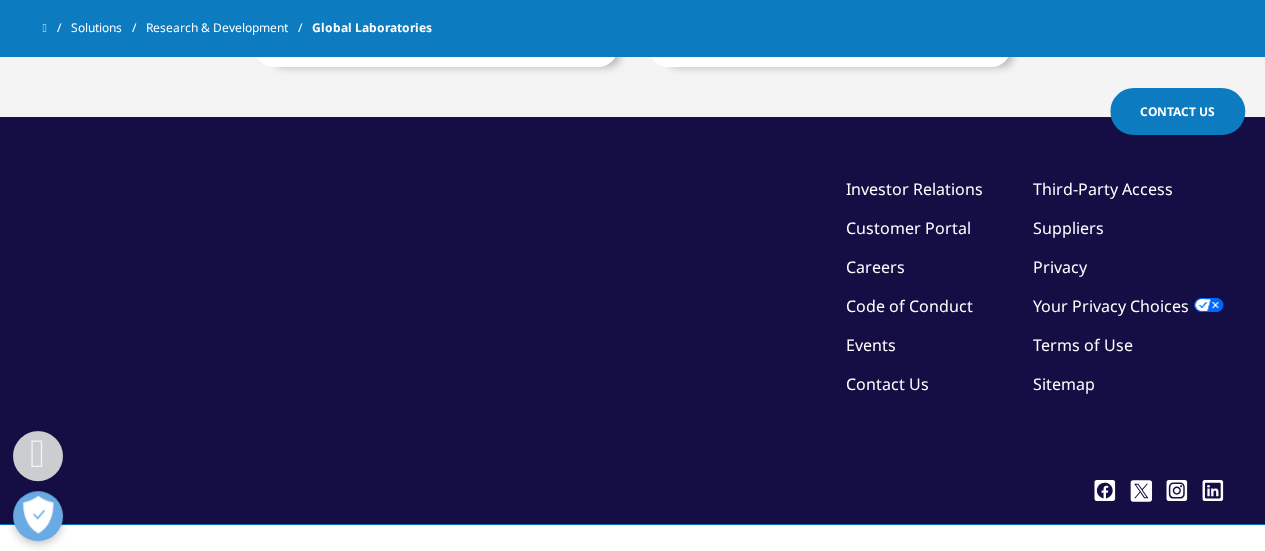 click on "Contact Us" at bounding box center (887, 384) 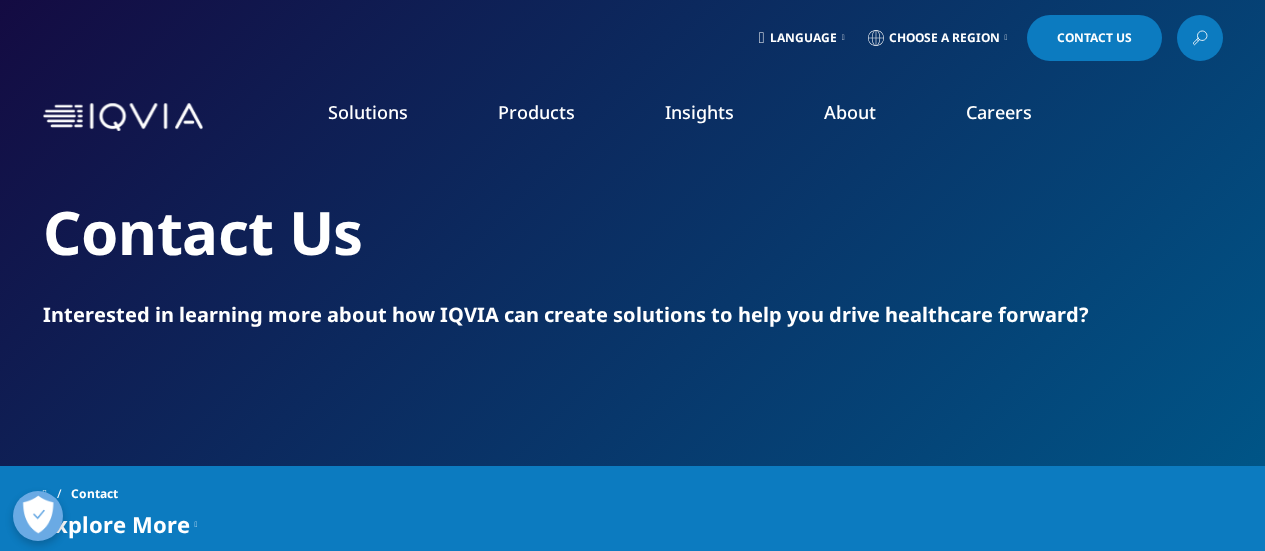 scroll, scrollTop: 0, scrollLeft: 0, axis: both 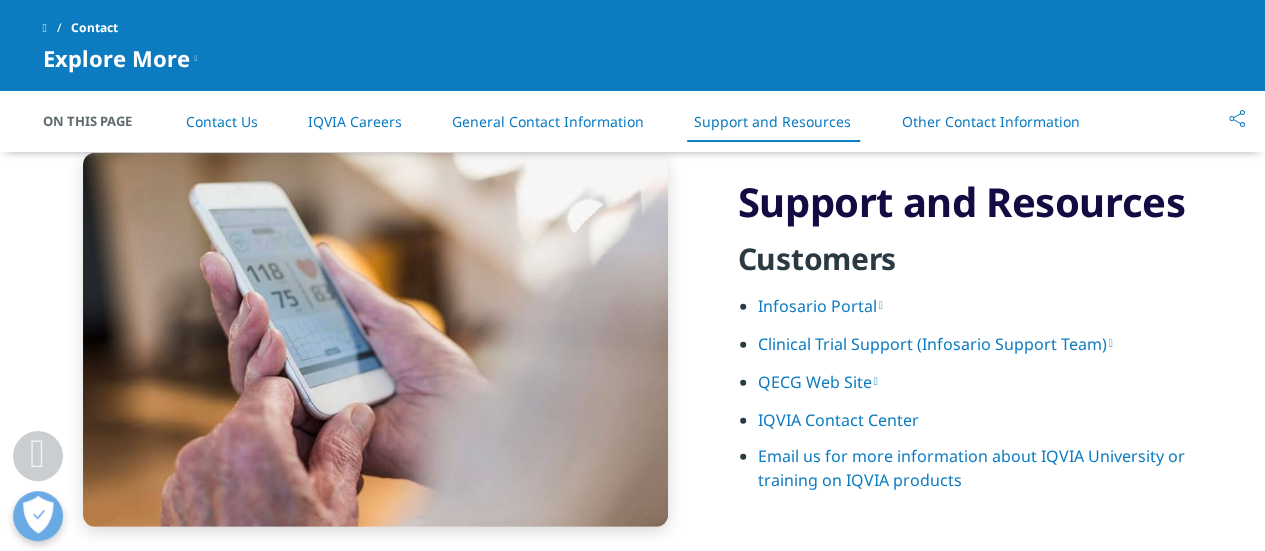click on "IQVIA Contact Center" at bounding box center [838, 420] 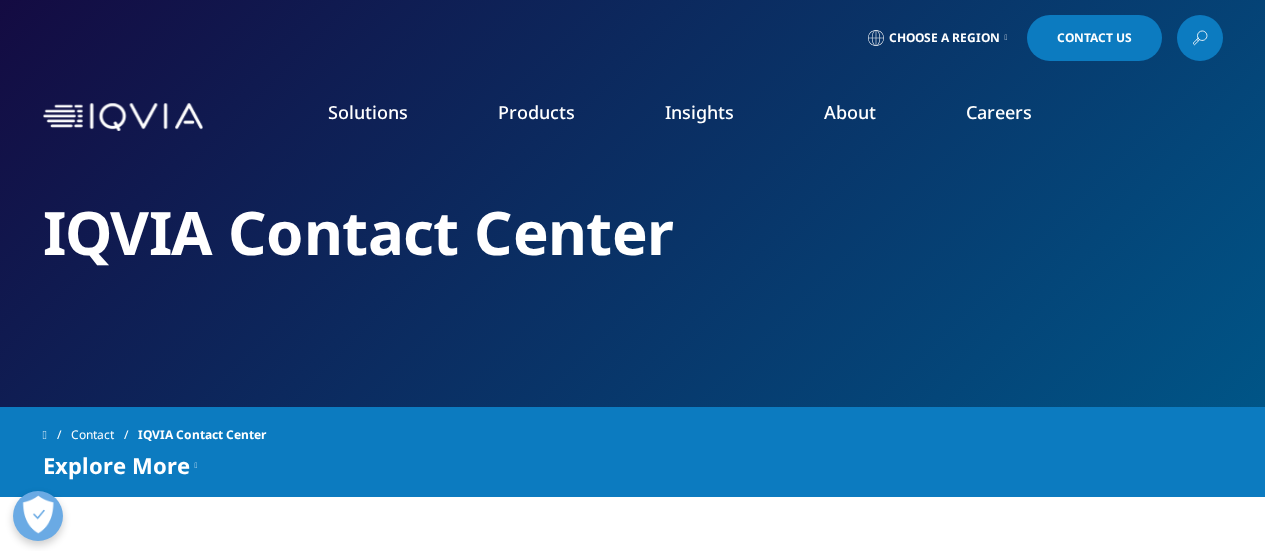 scroll, scrollTop: 0, scrollLeft: 0, axis: both 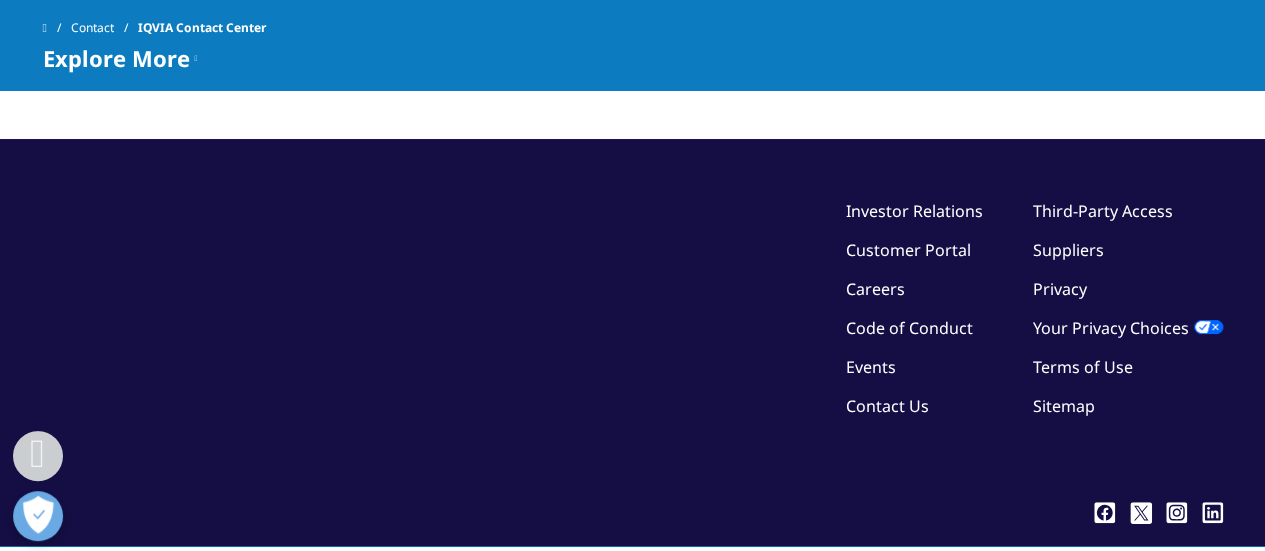 click on "Suppliers" at bounding box center [1068, 250] 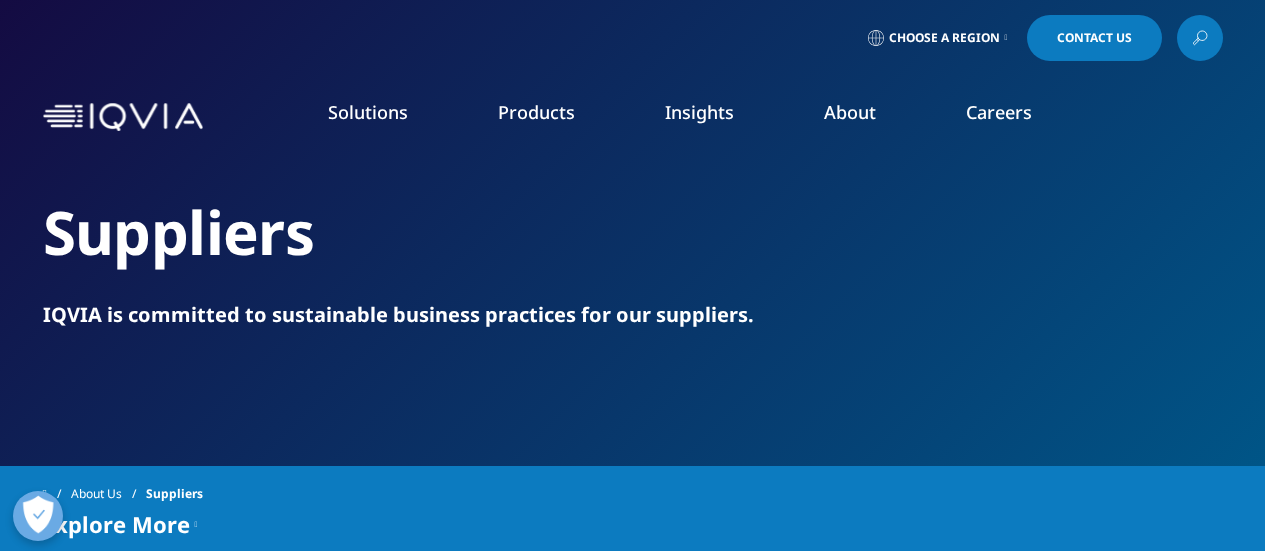 scroll, scrollTop: 0, scrollLeft: 0, axis: both 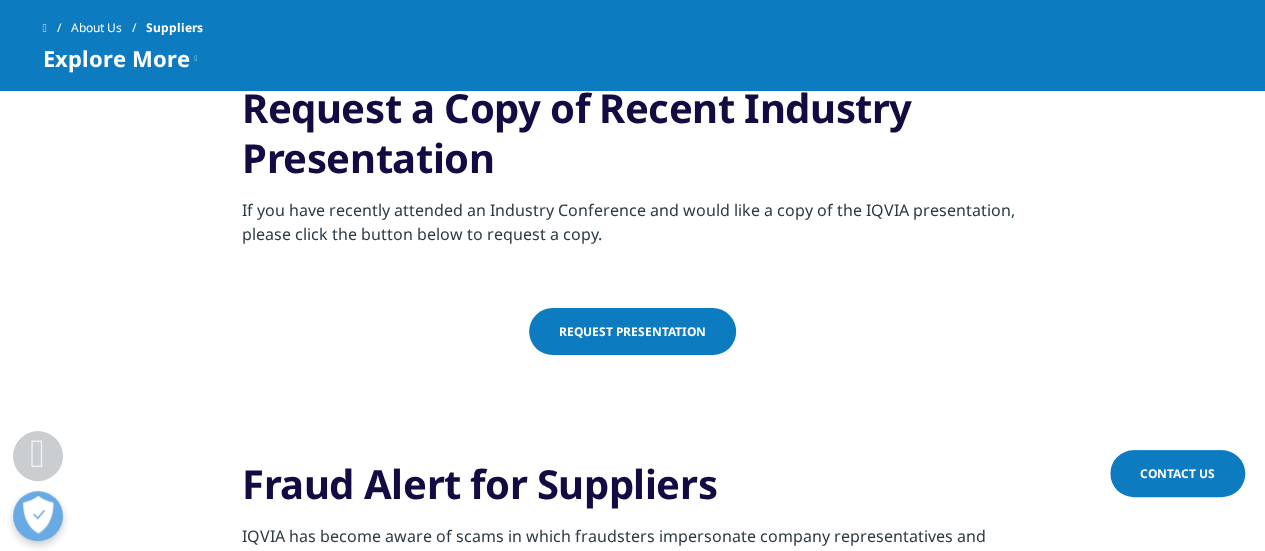 click on "Request Presentation" at bounding box center (632, 331) 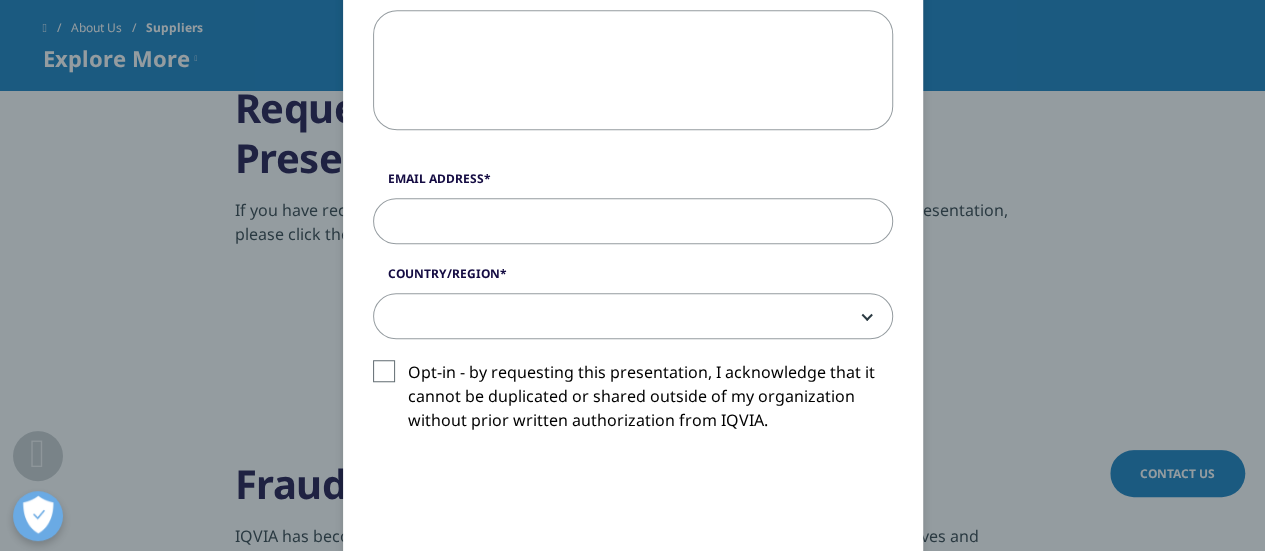 scroll, scrollTop: 1132, scrollLeft: 0, axis: vertical 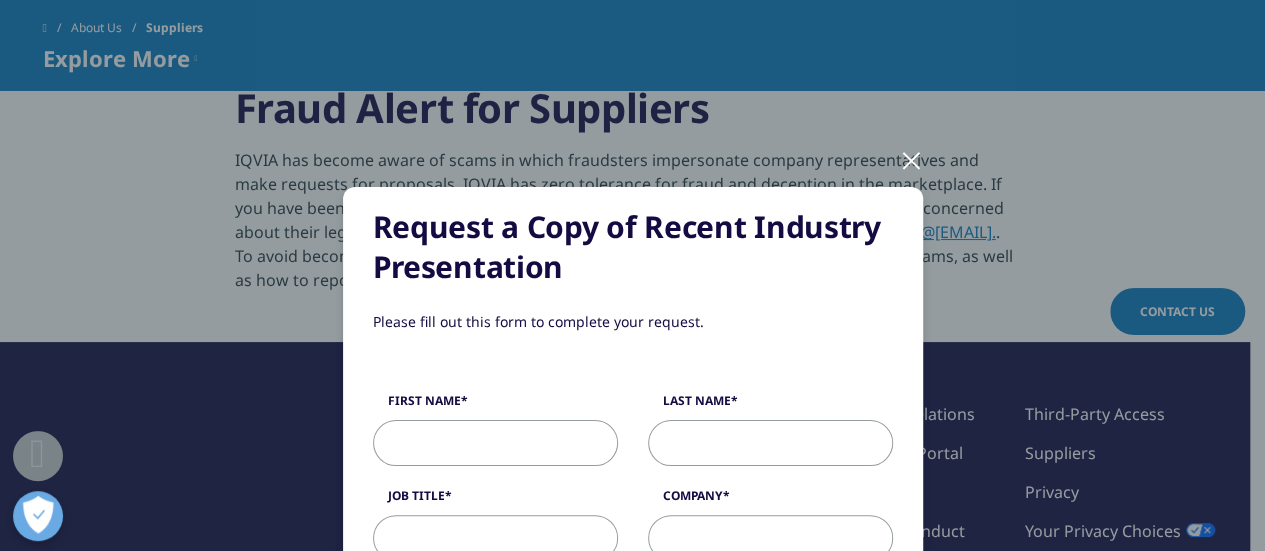 click at bounding box center [911, 159] 